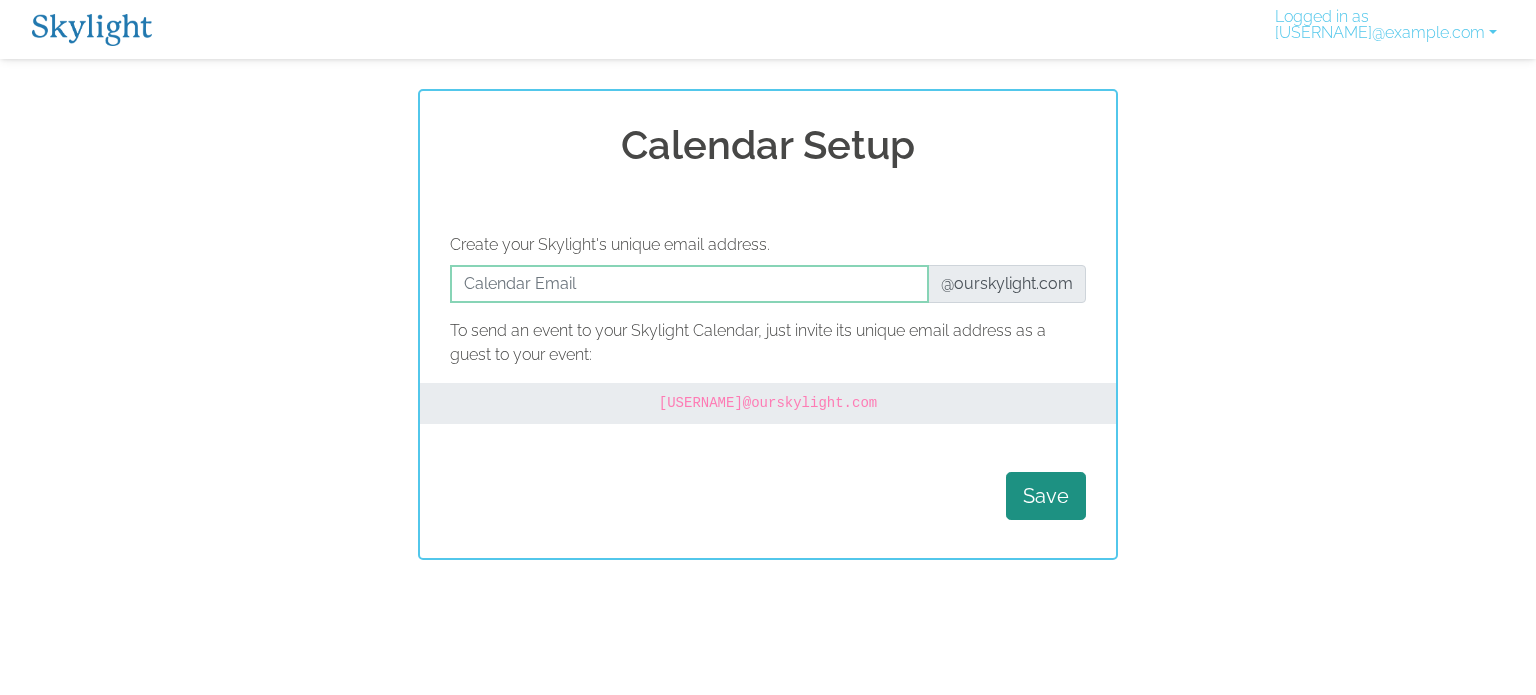 scroll, scrollTop: 0, scrollLeft: 0, axis: both 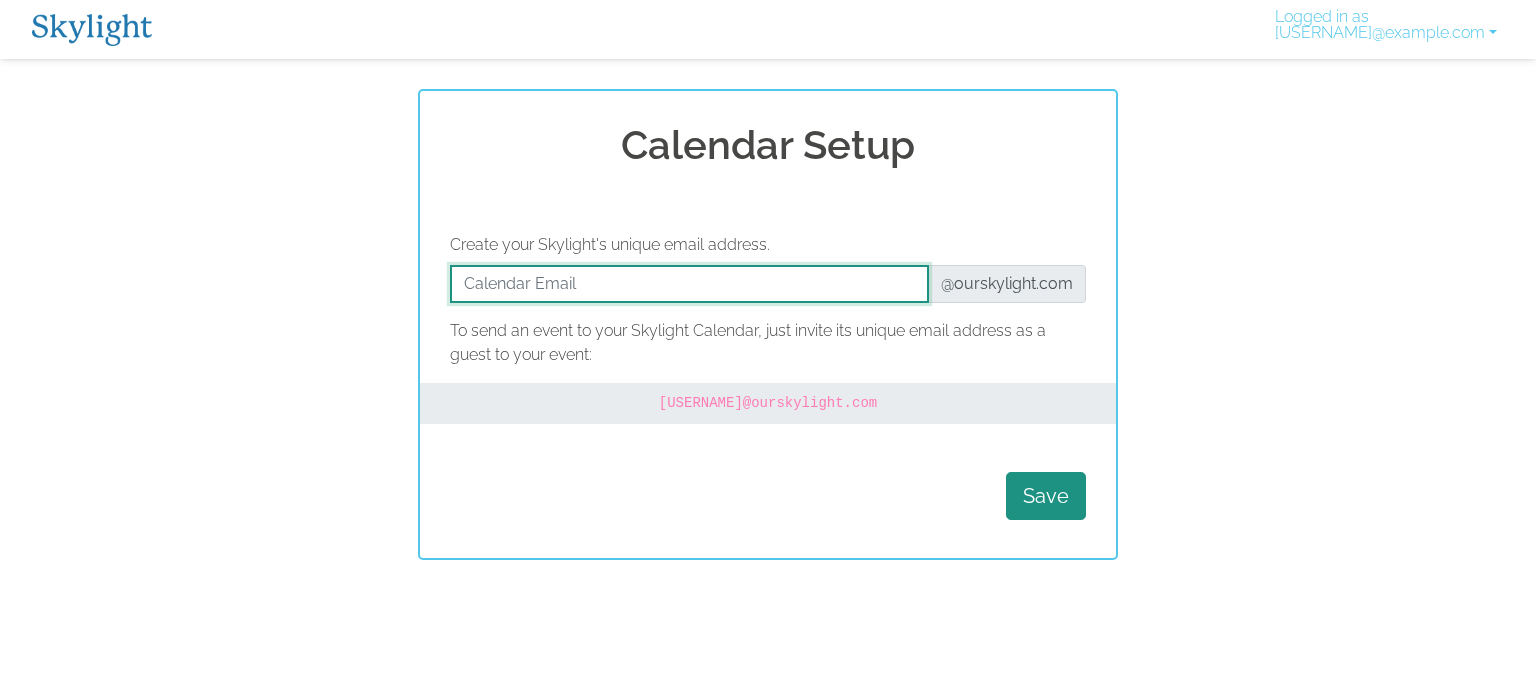 click at bounding box center (689, 284) 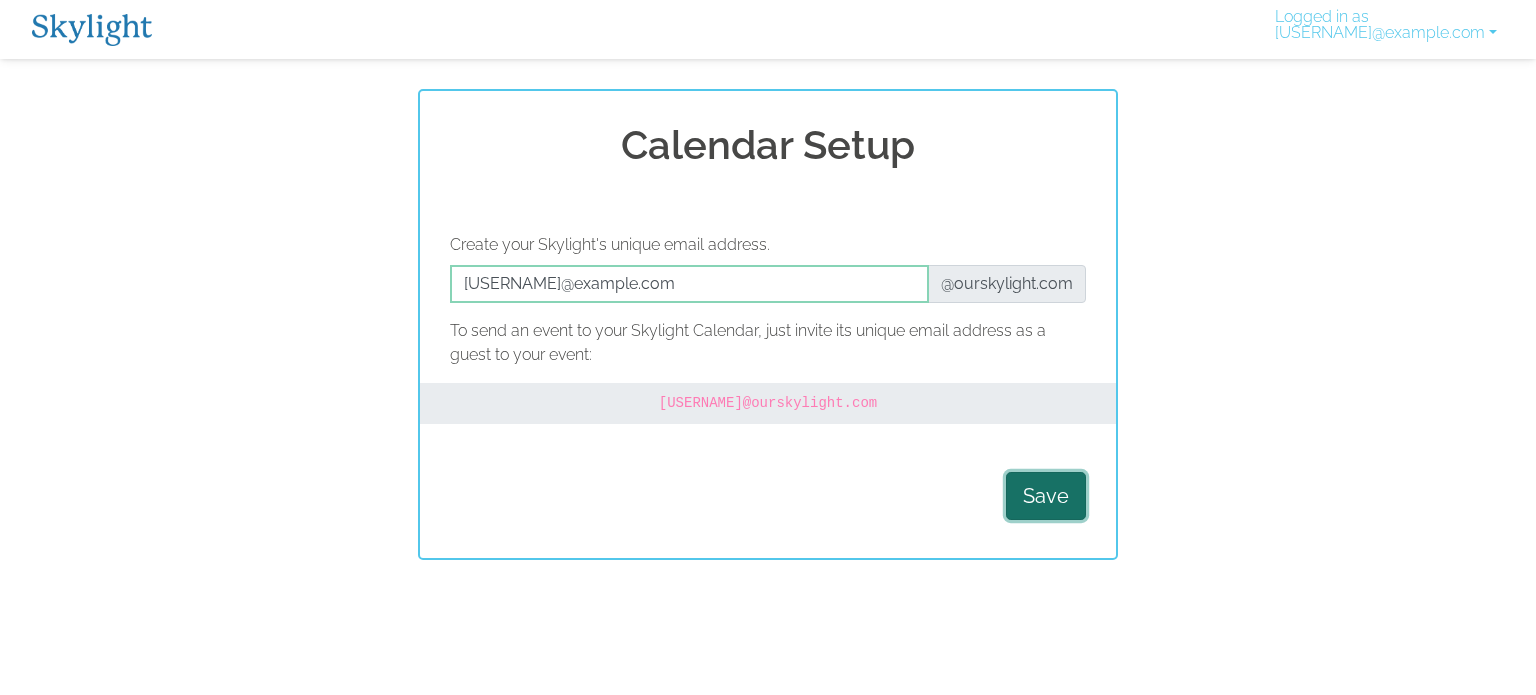 click on "Save" at bounding box center [1046, 496] 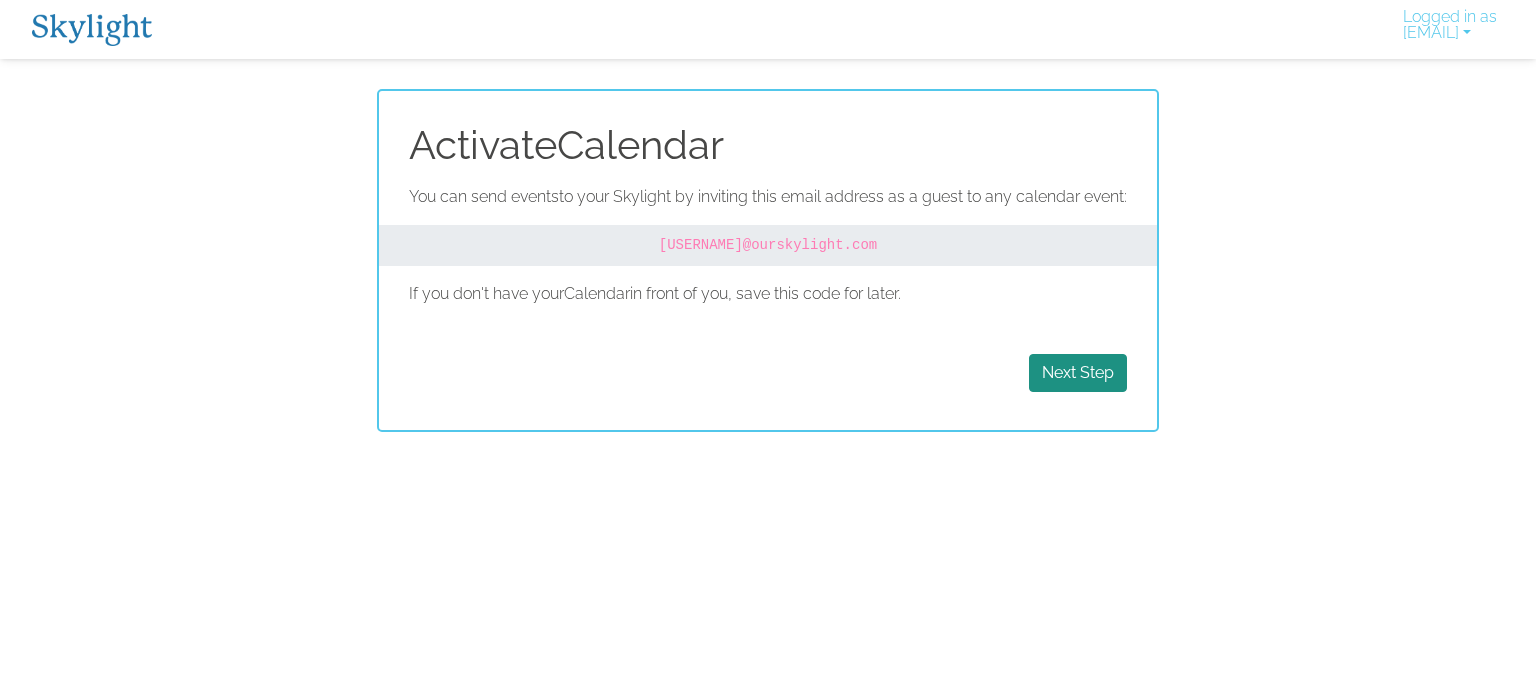 scroll, scrollTop: 0, scrollLeft: 0, axis: both 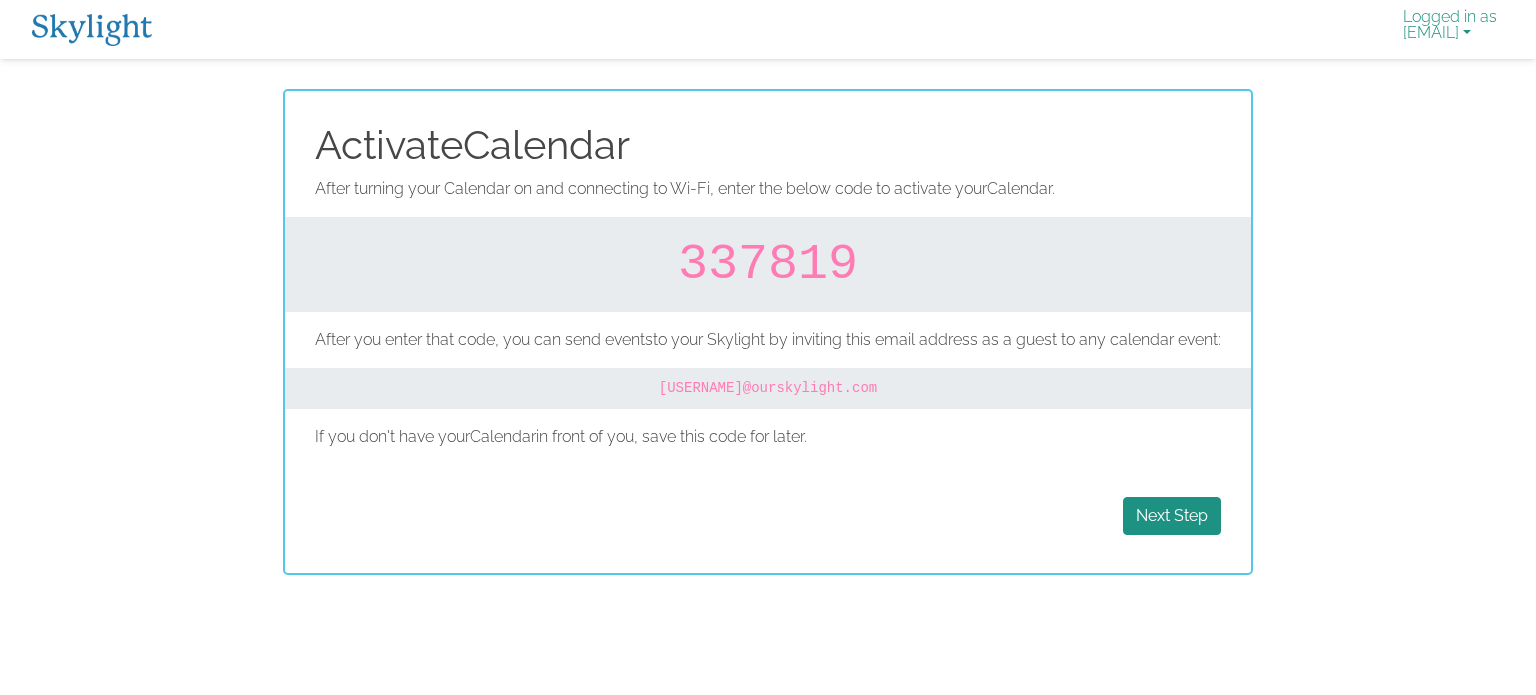 click on "Logged in as thprather@yahoo.com" at bounding box center (1450, 29) 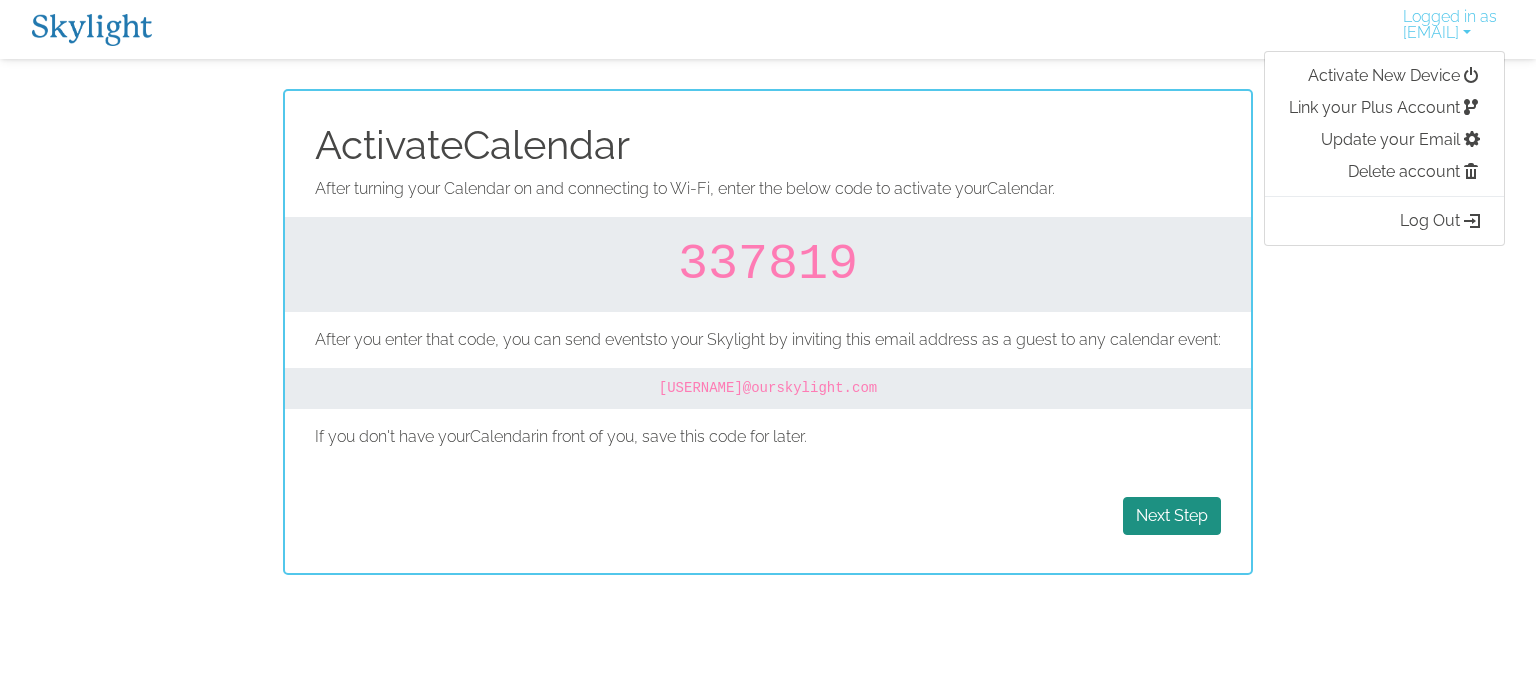 click at bounding box center (92, 30) 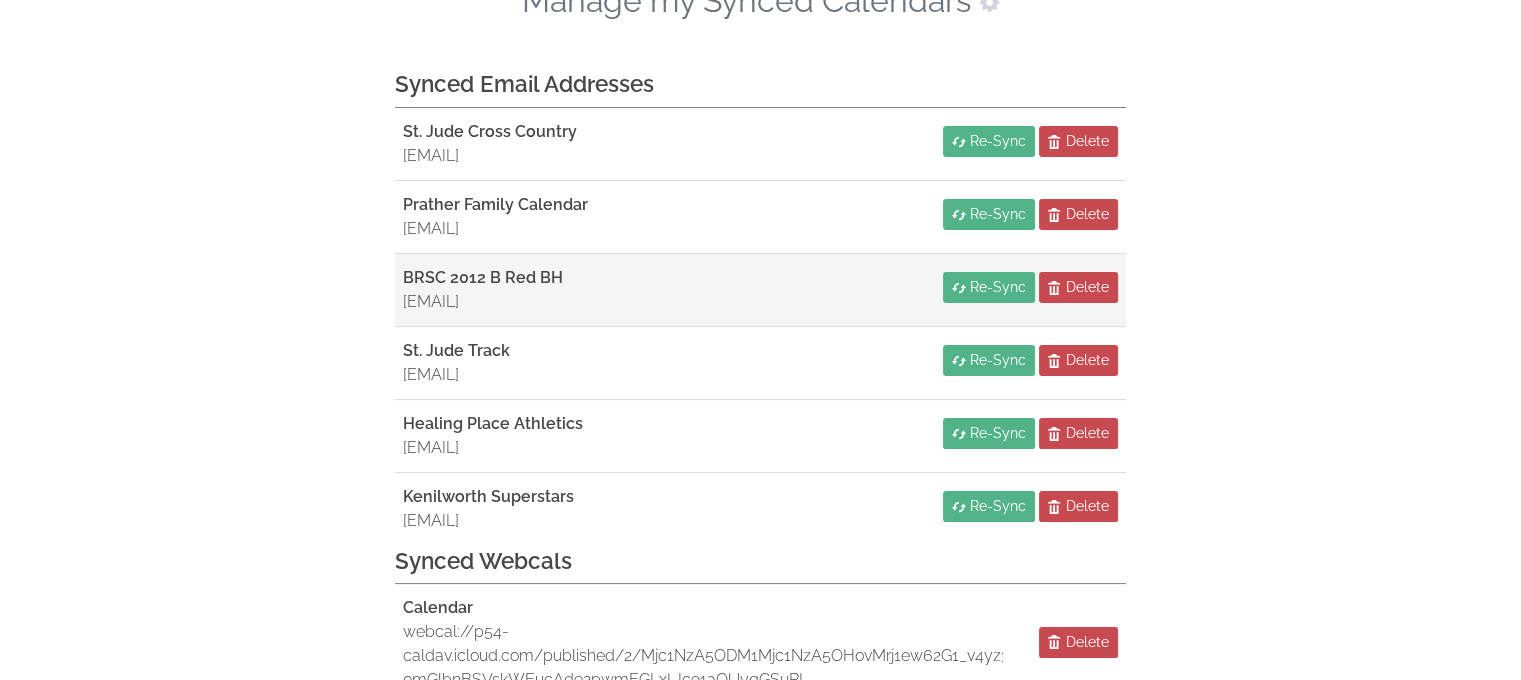 scroll, scrollTop: 200, scrollLeft: 0, axis: vertical 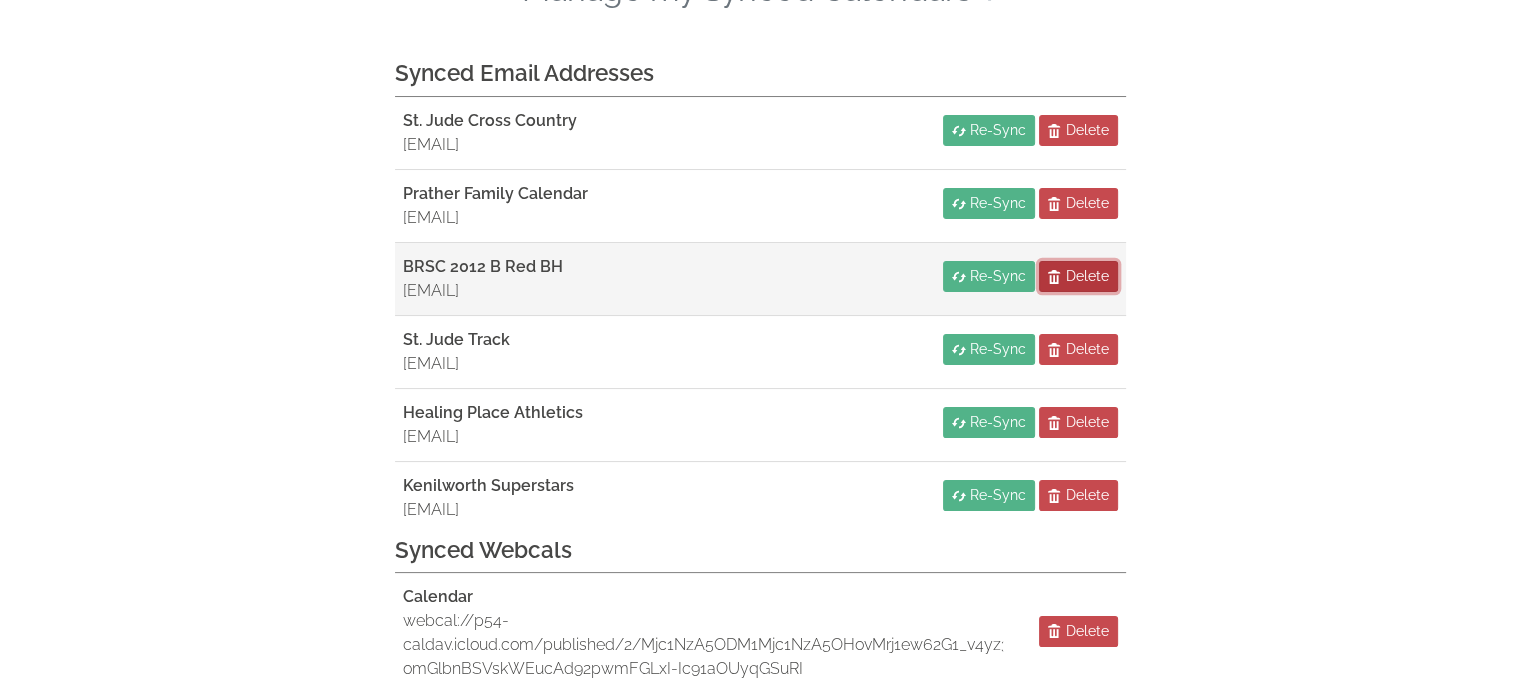 click on "Delete" at bounding box center [1087, 276] 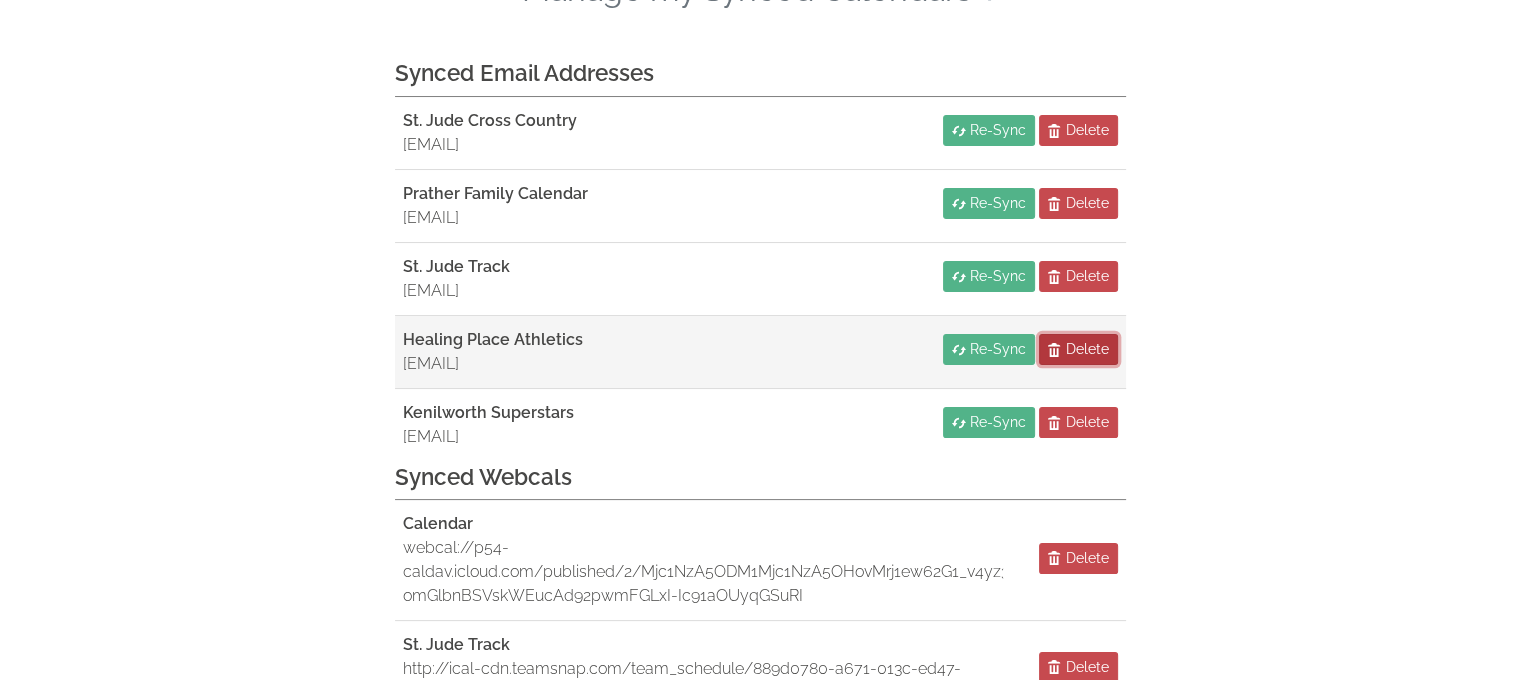 click on "Delete" at bounding box center (1087, 349) 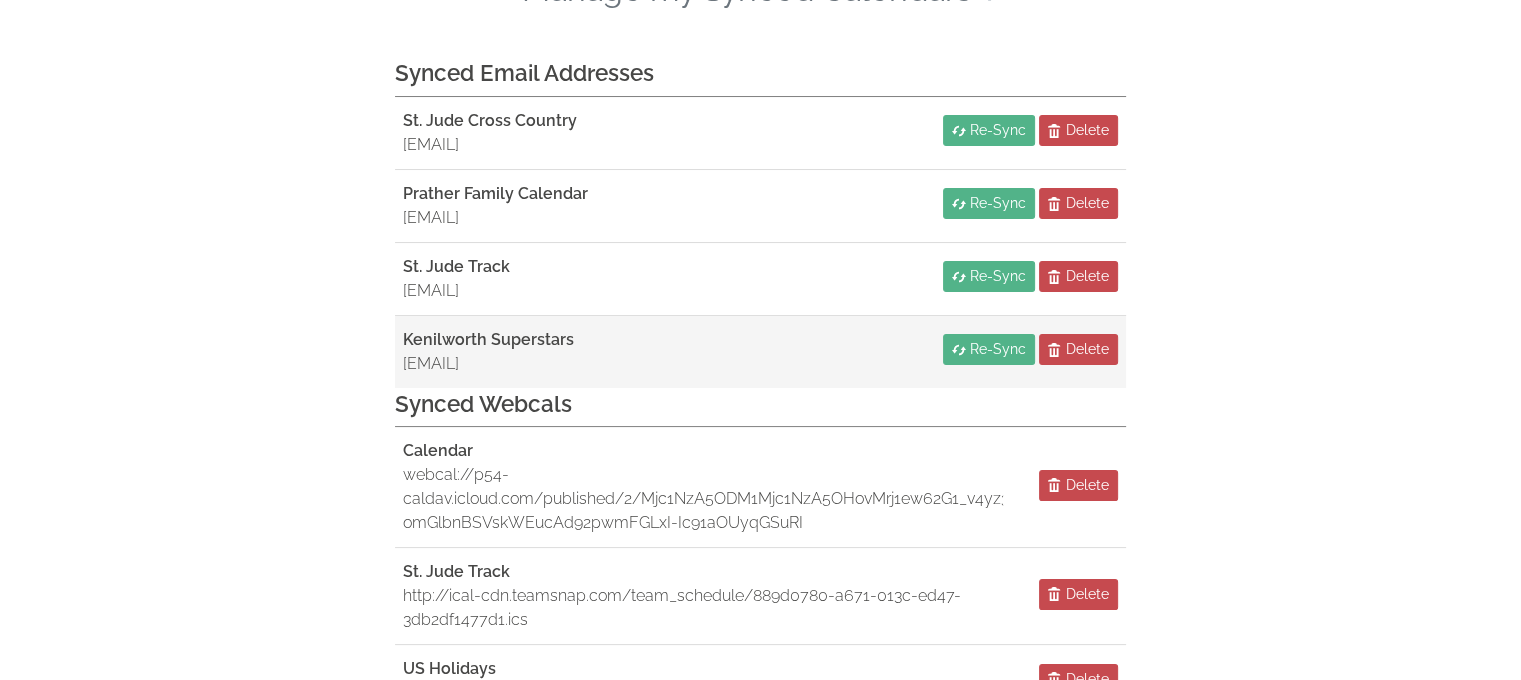 scroll, scrollTop: 447, scrollLeft: 0, axis: vertical 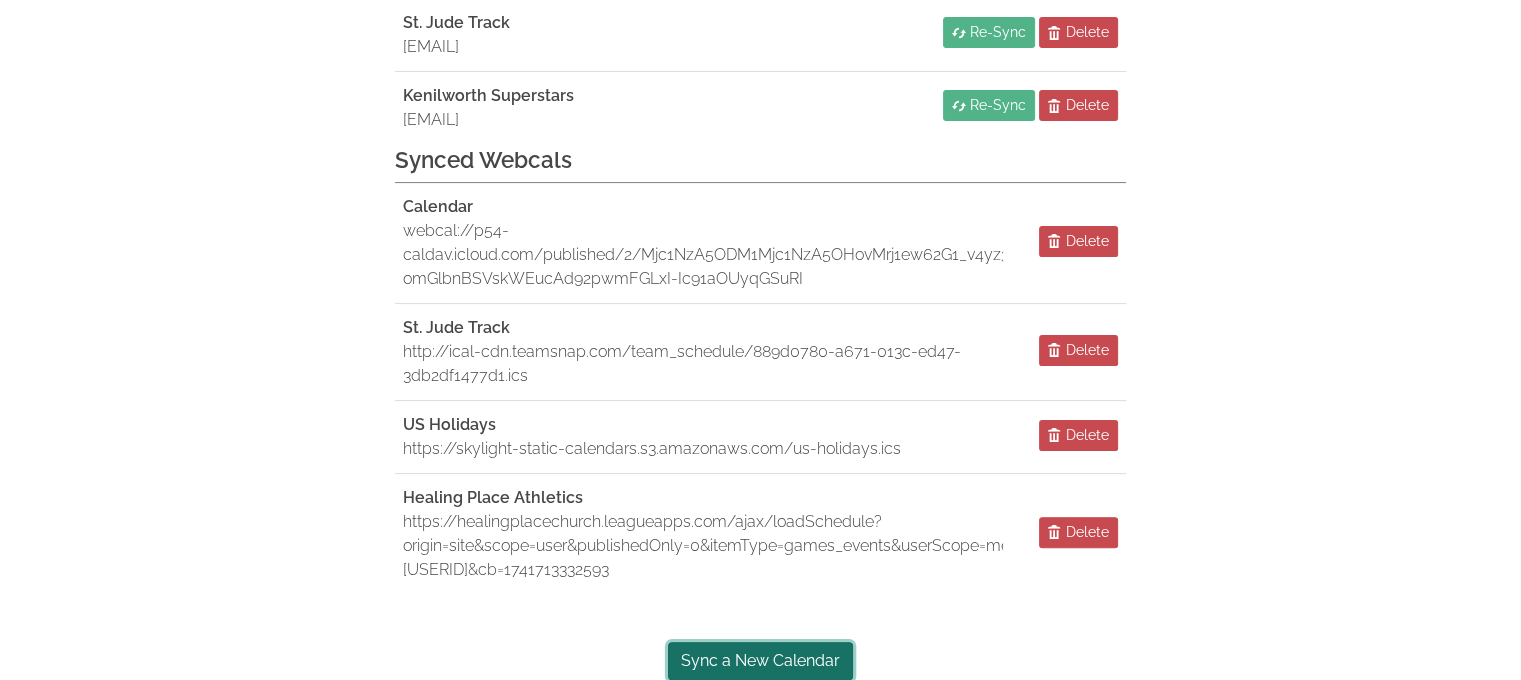 click on "Sync a New Calendar" at bounding box center [760, 661] 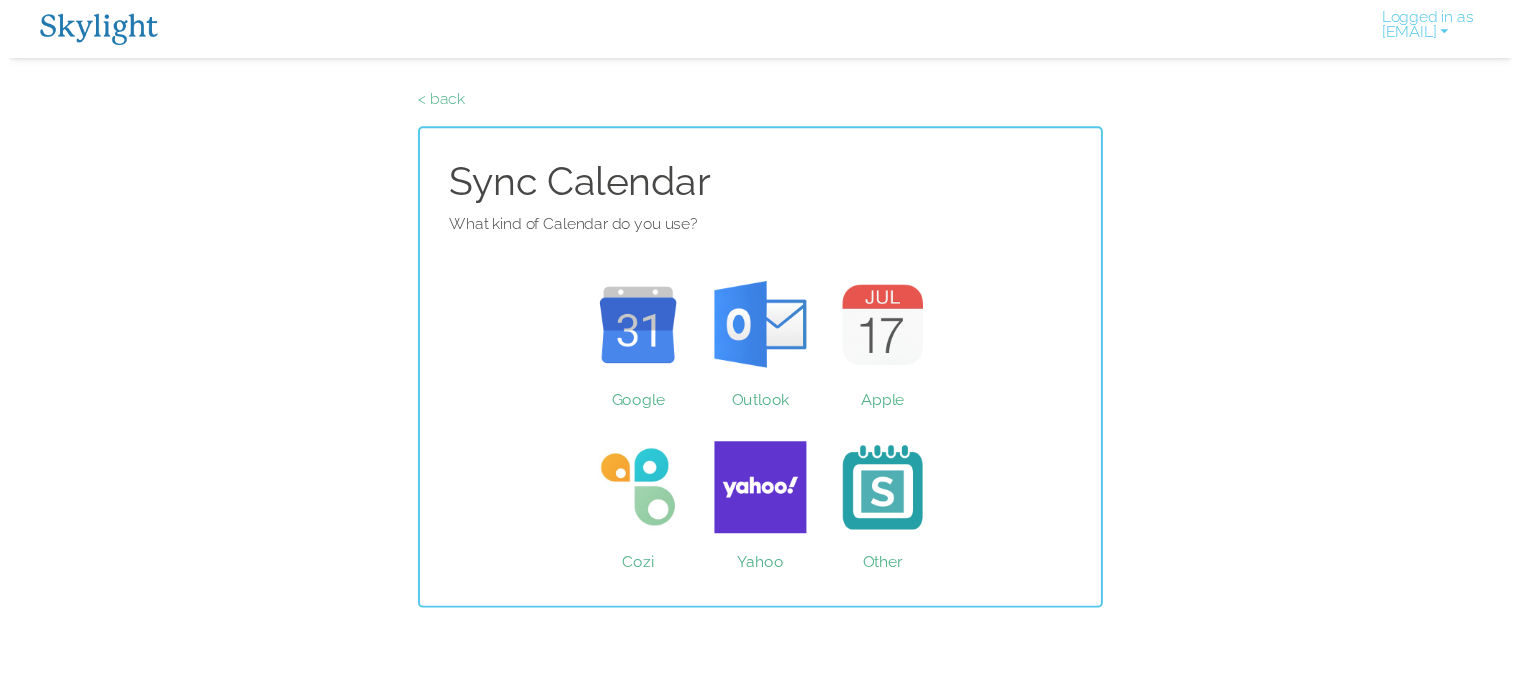 scroll, scrollTop: 0, scrollLeft: 0, axis: both 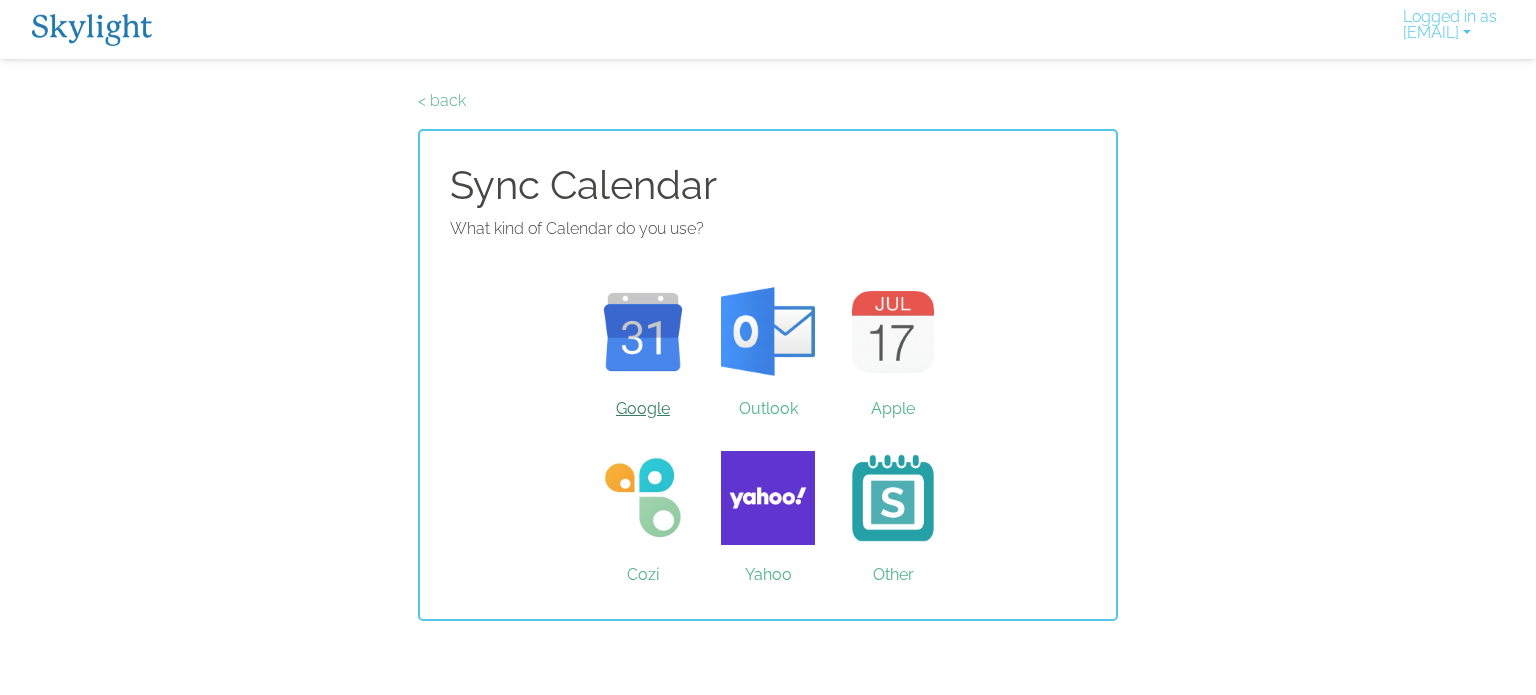 click on "Google" at bounding box center [643, 332] 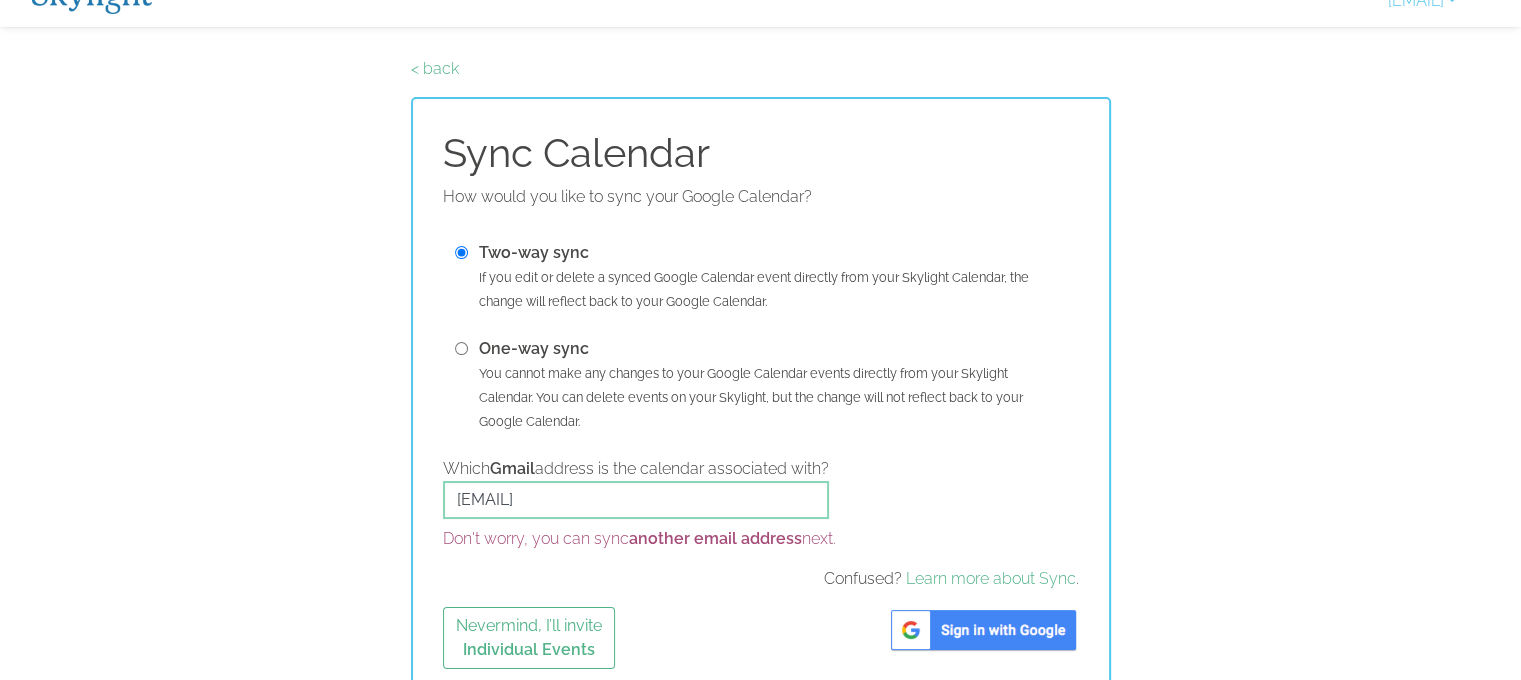 scroll, scrollTop: 51, scrollLeft: 0, axis: vertical 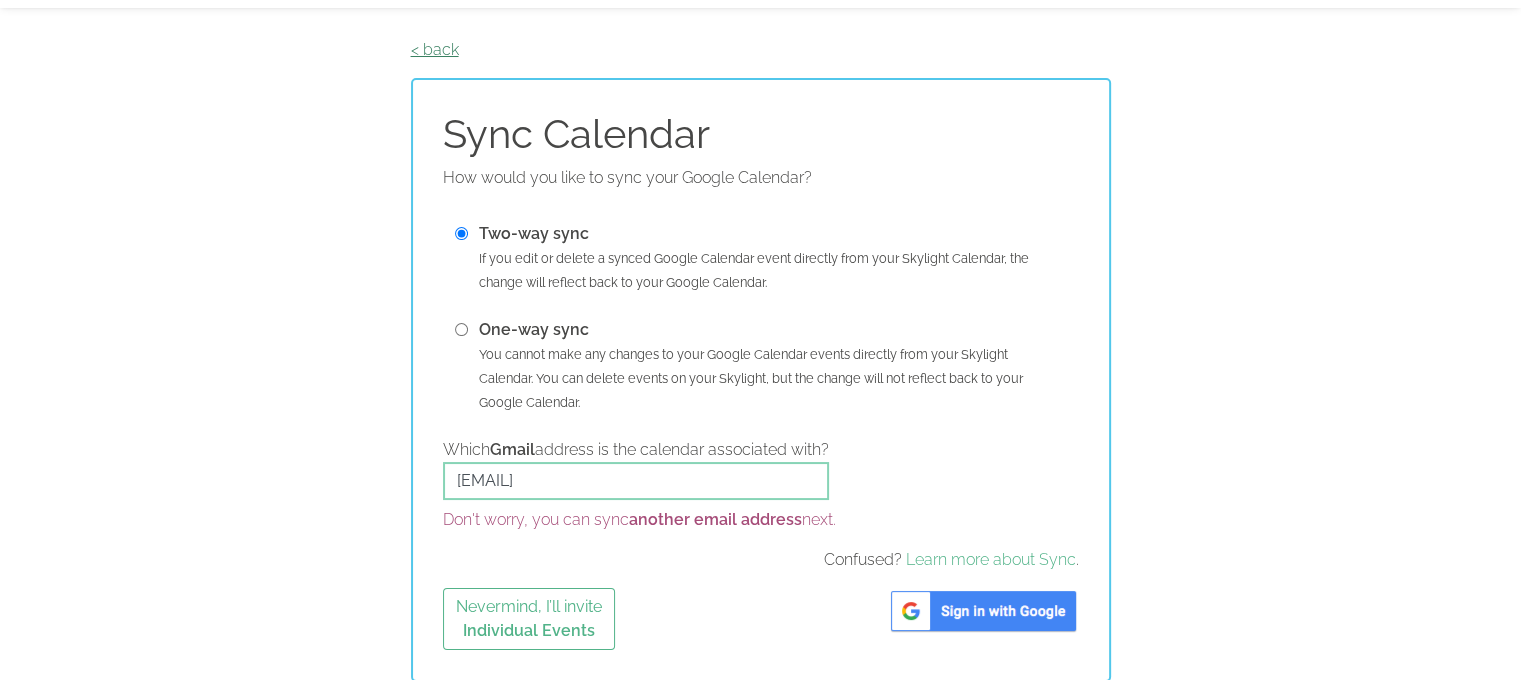 click on "< back" at bounding box center (435, 49) 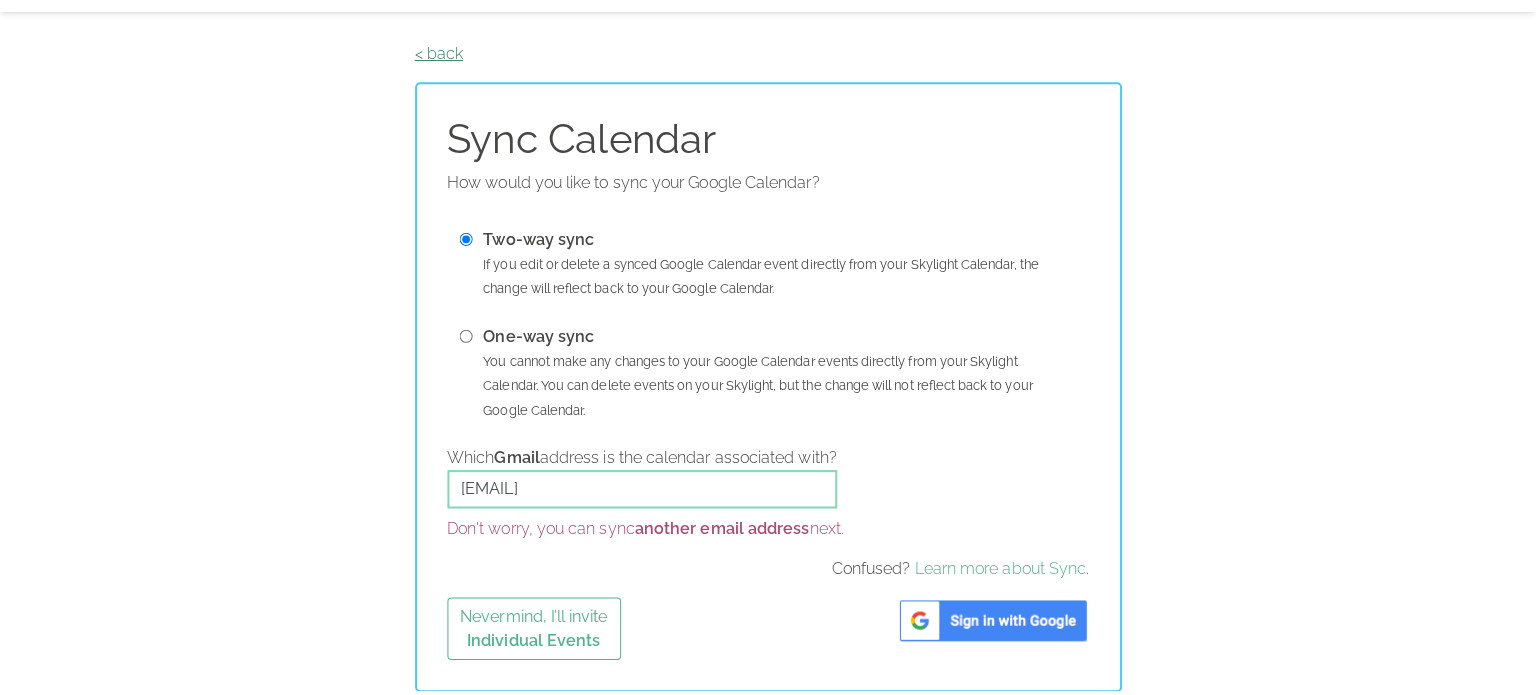 scroll, scrollTop: 0, scrollLeft: 0, axis: both 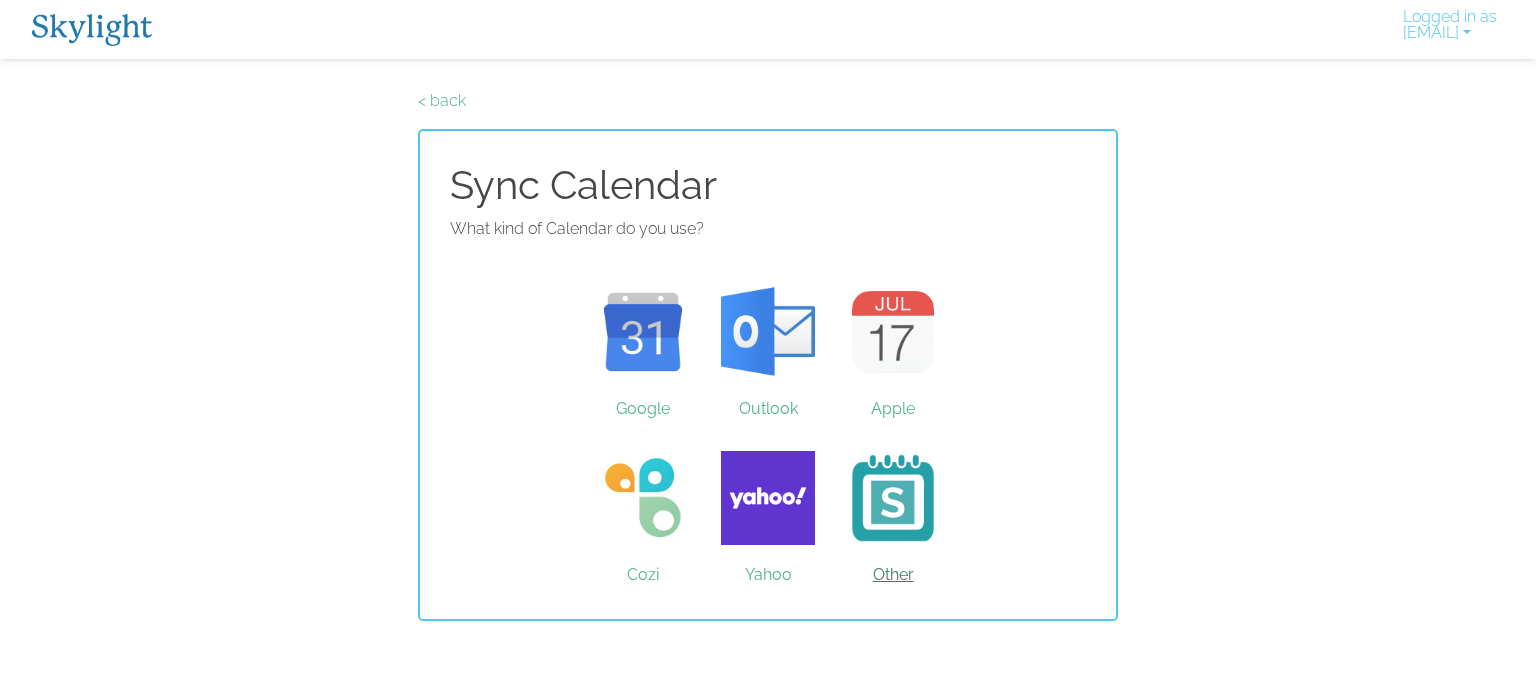 click on "Other" at bounding box center [893, 498] 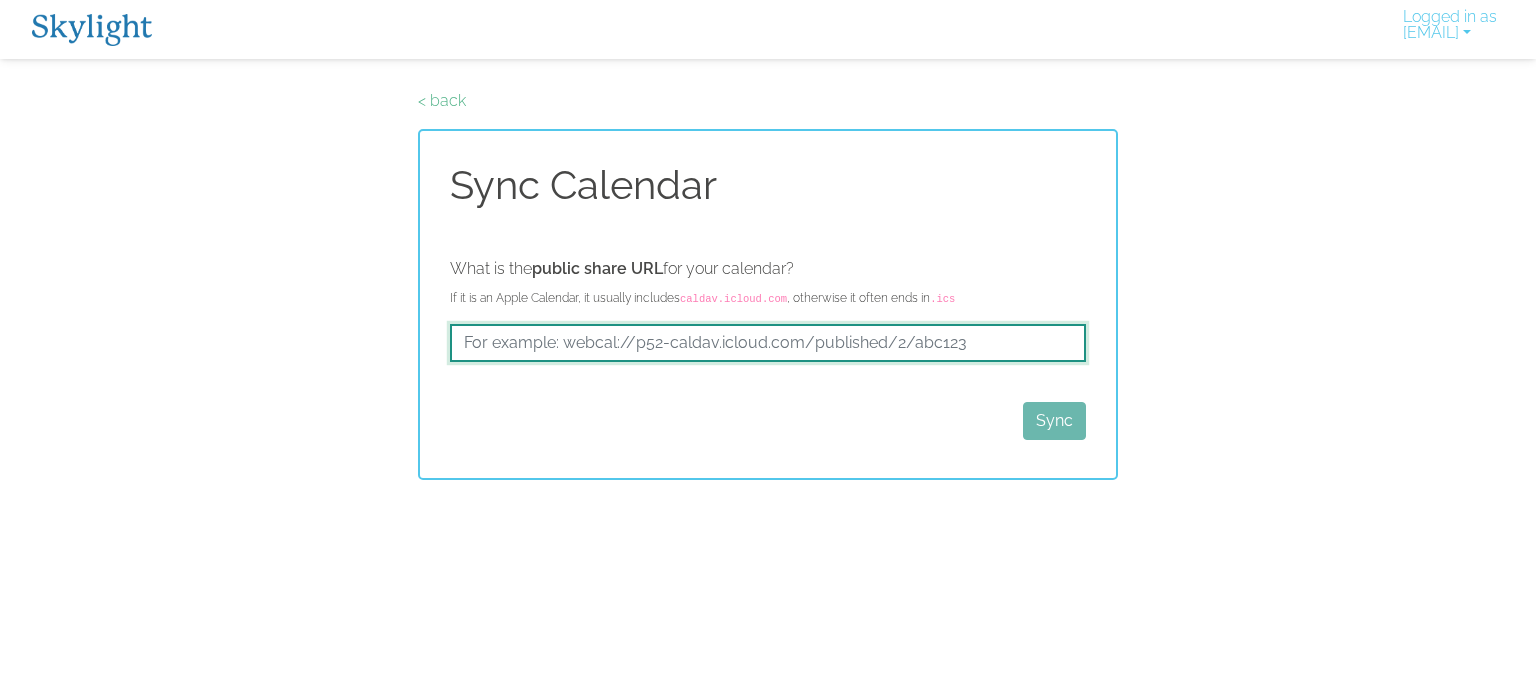click at bounding box center (768, 343) 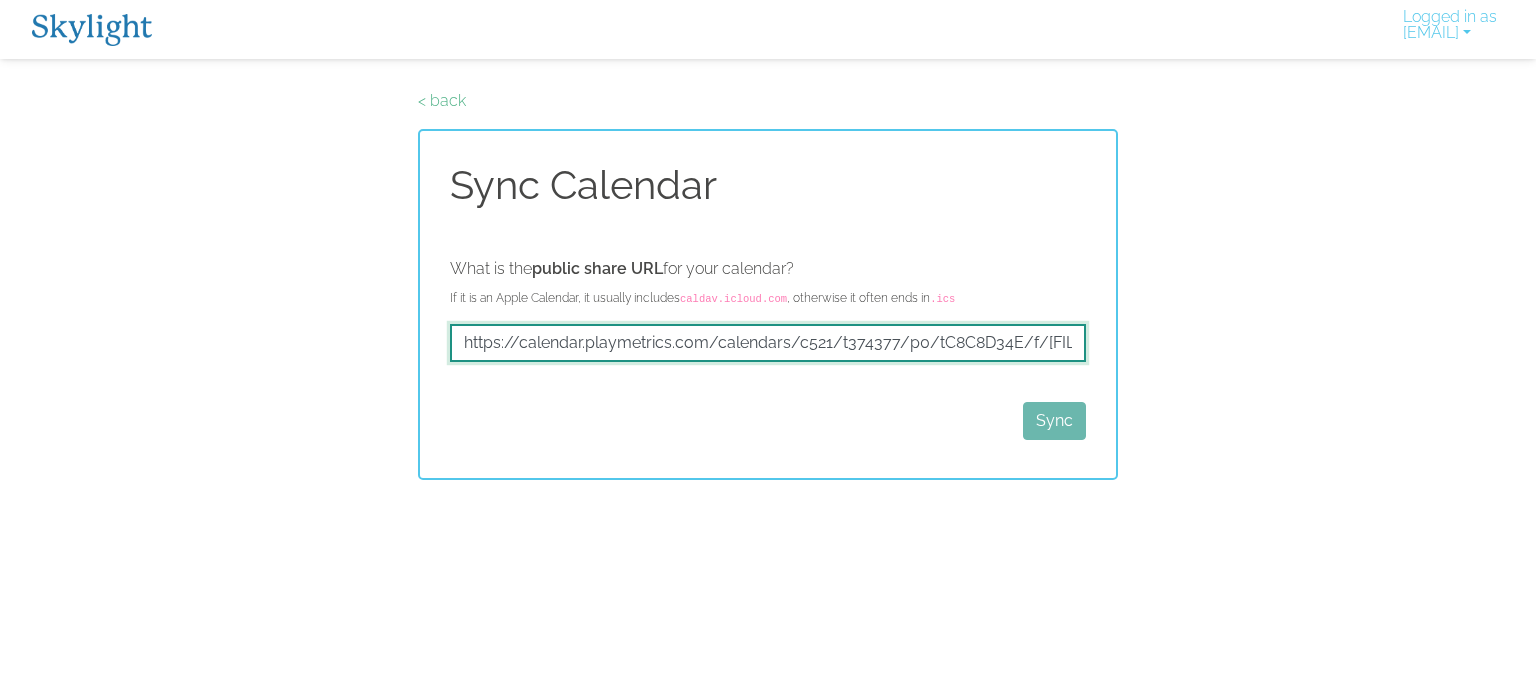 scroll, scrollTop: 0, scrollLeft: 54, axis: horizontal 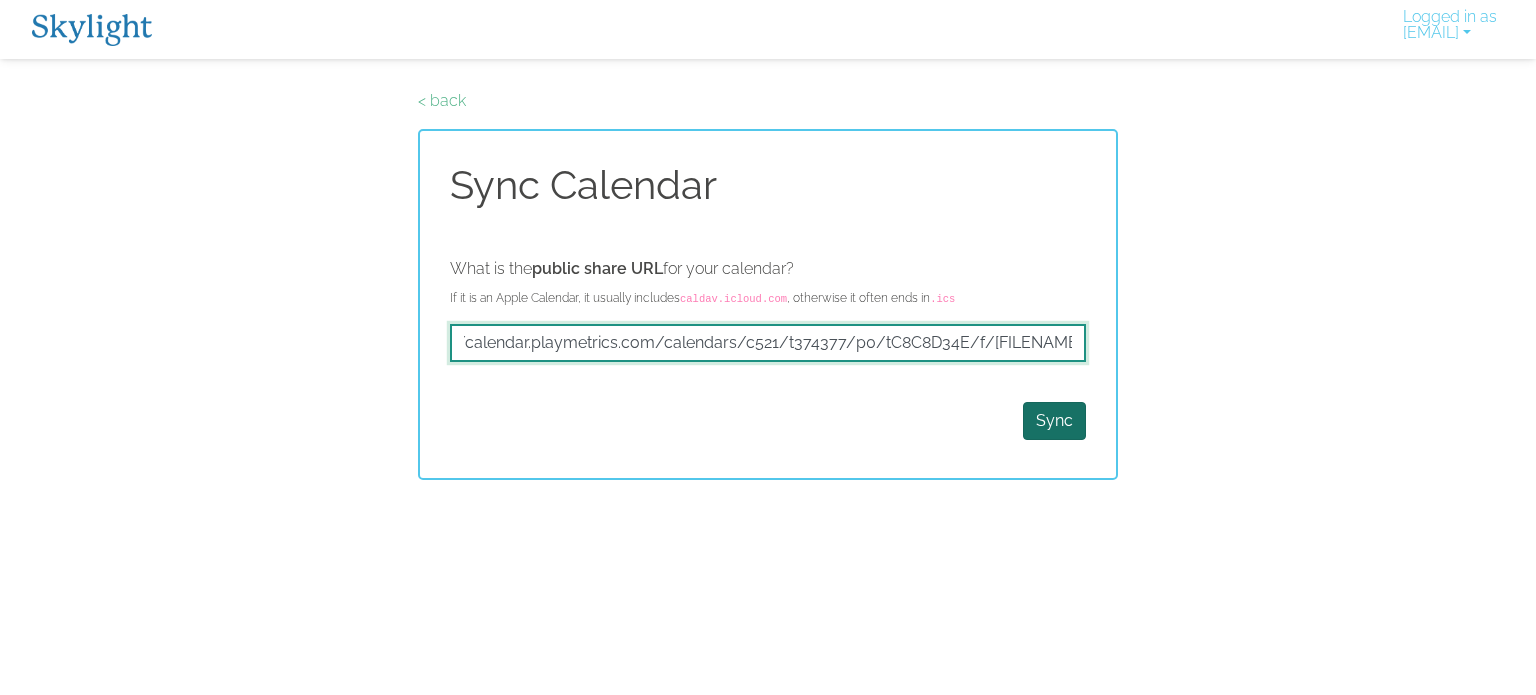 type on "https://calendar.playmetrics.com/calendars/c521/t374377/p0/tC8C8D34E/f/calendar.ics" 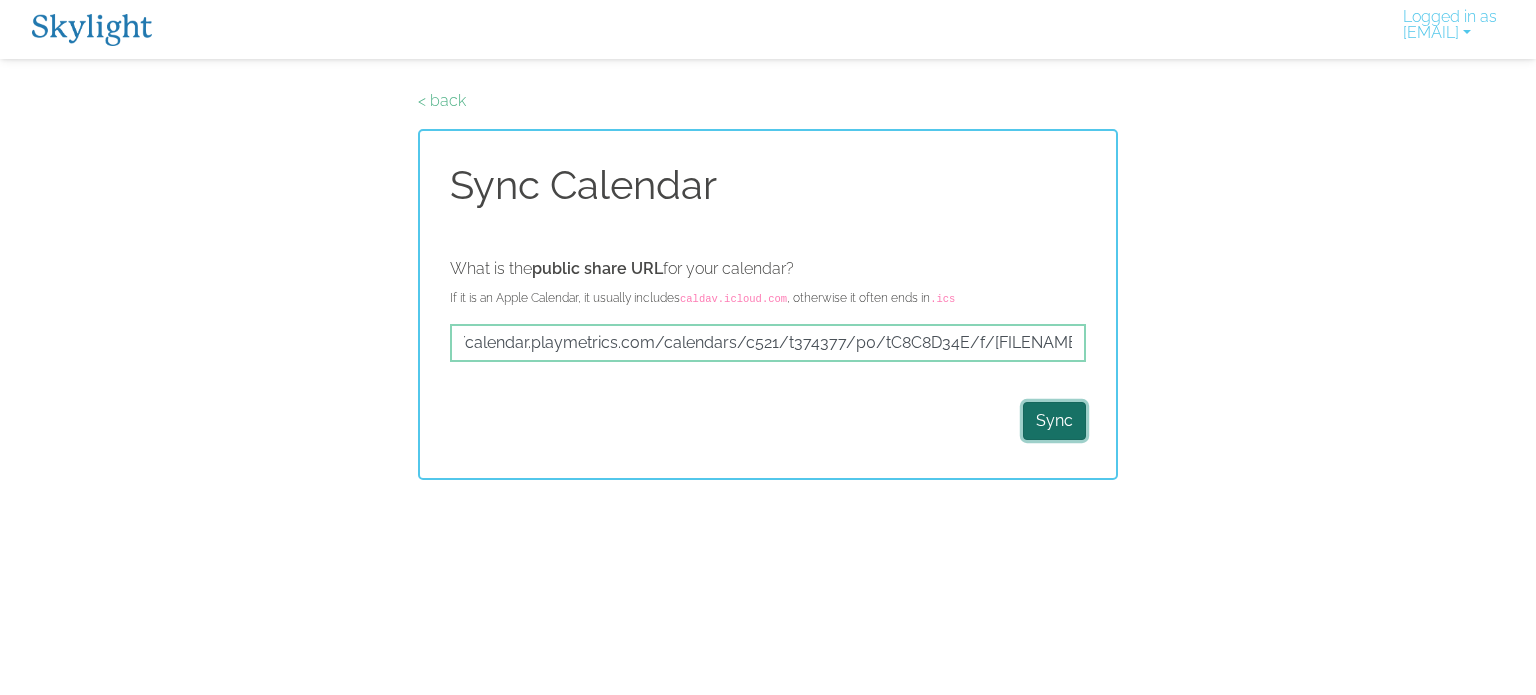 click on "Sync" at bounding box center [1054, 421] 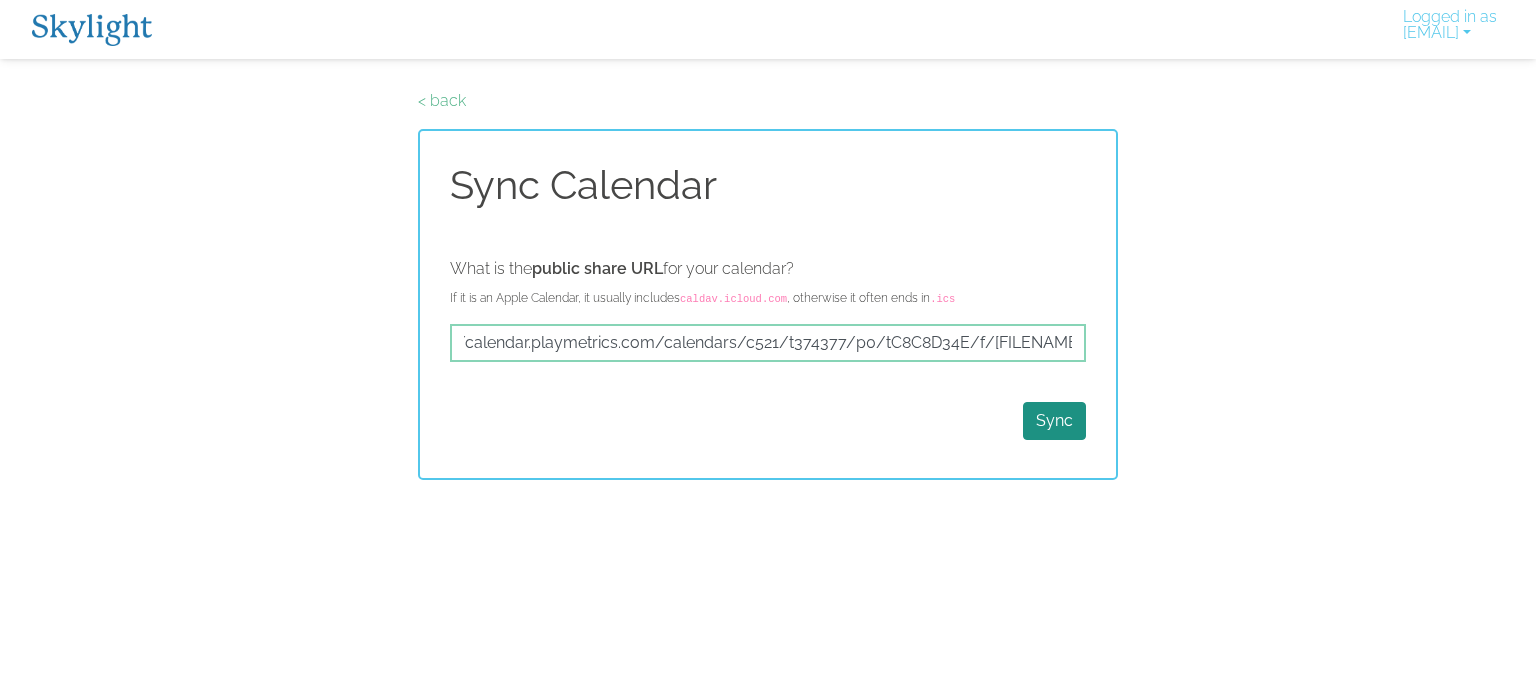 scroll, scrollTop: 0, scrollLeft: 0, axis: both 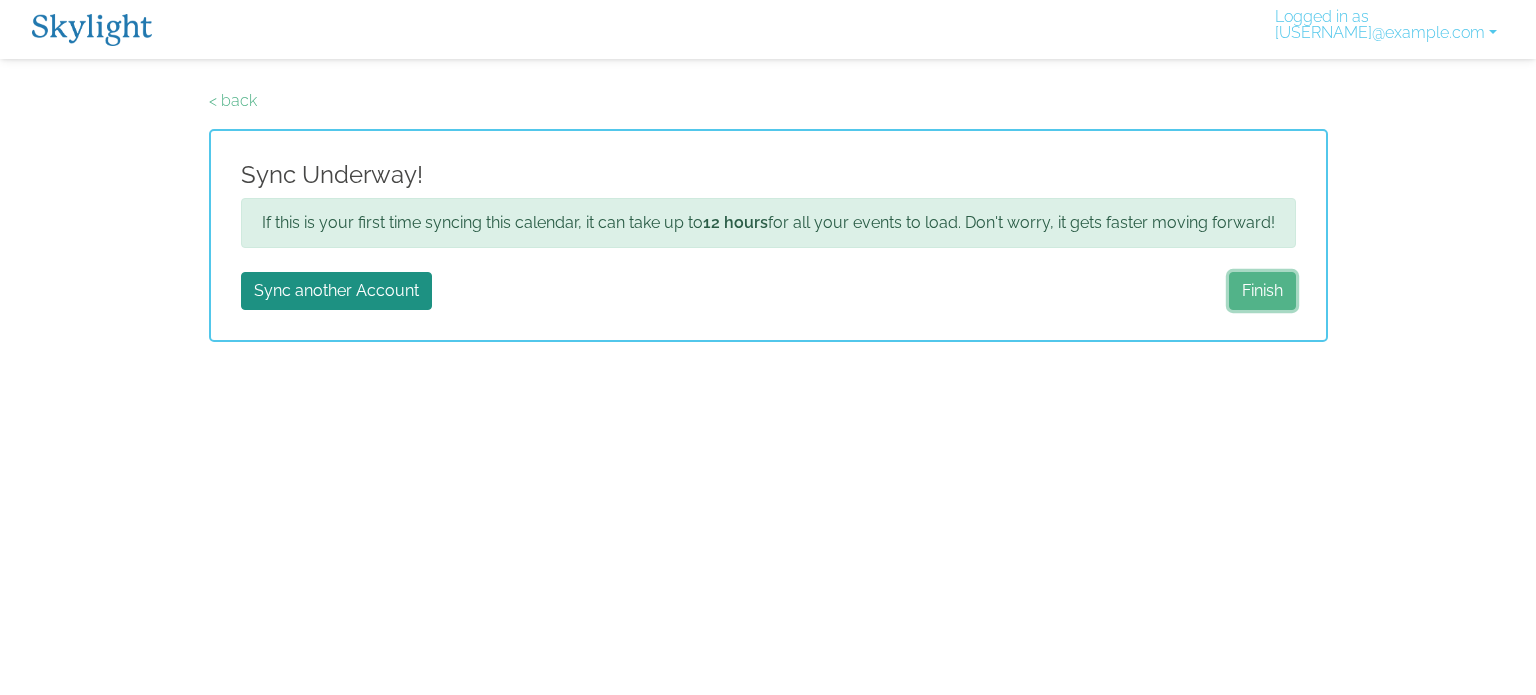 click on "Finish" at bounding box center (1262, 291) 